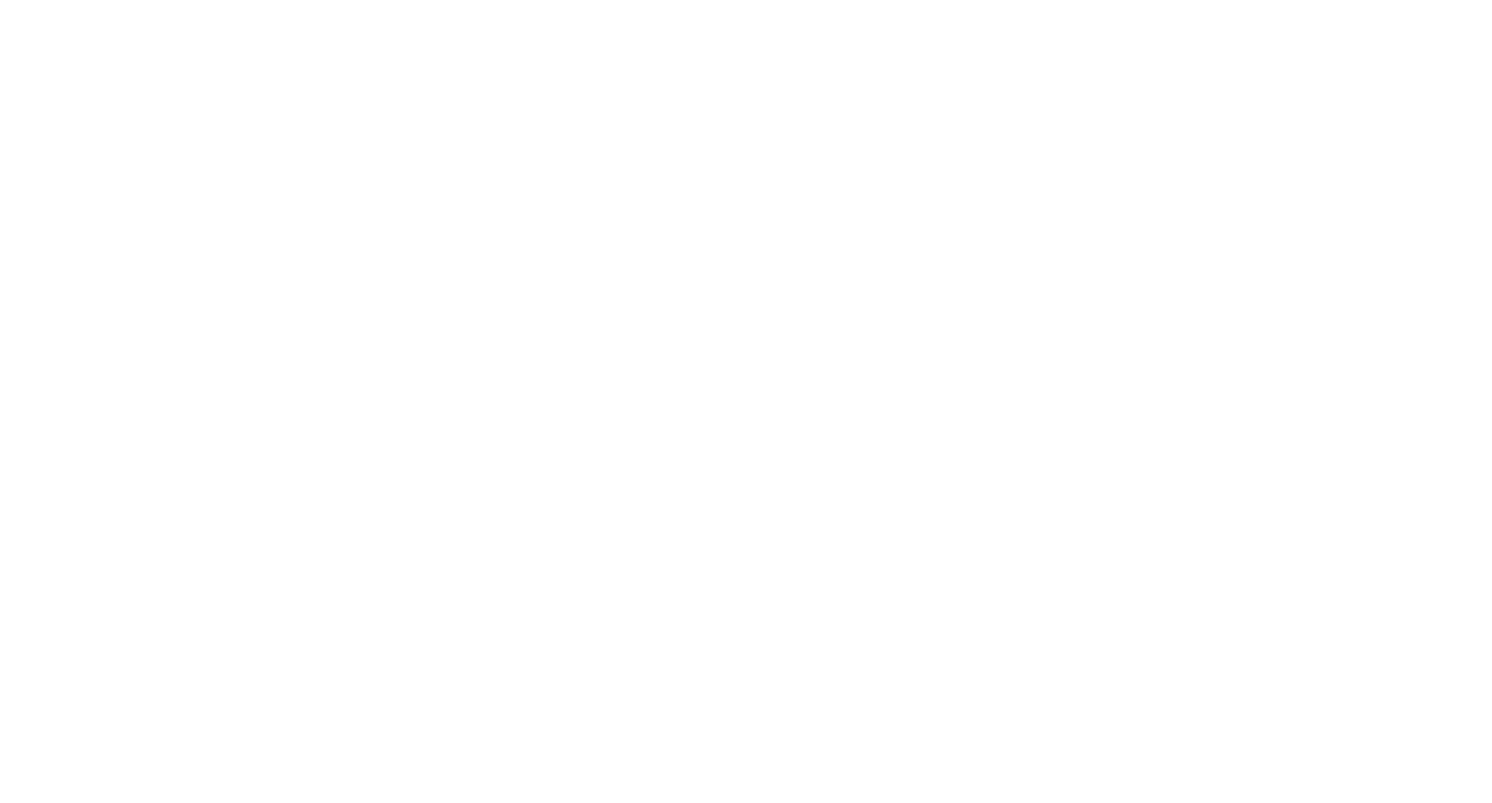 scroll, scrollTop: 0, scrollLeft: 0, axis: both 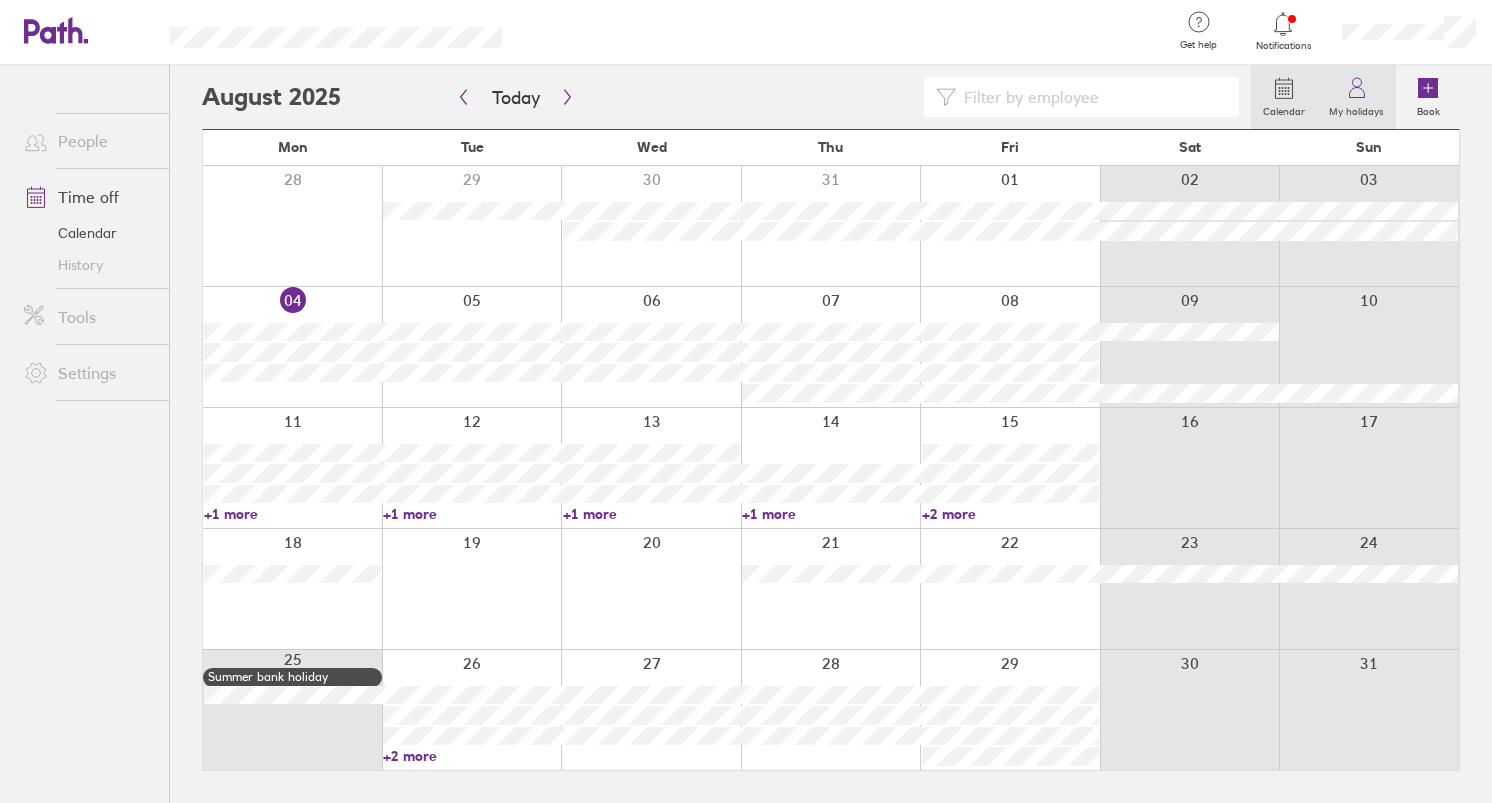 click 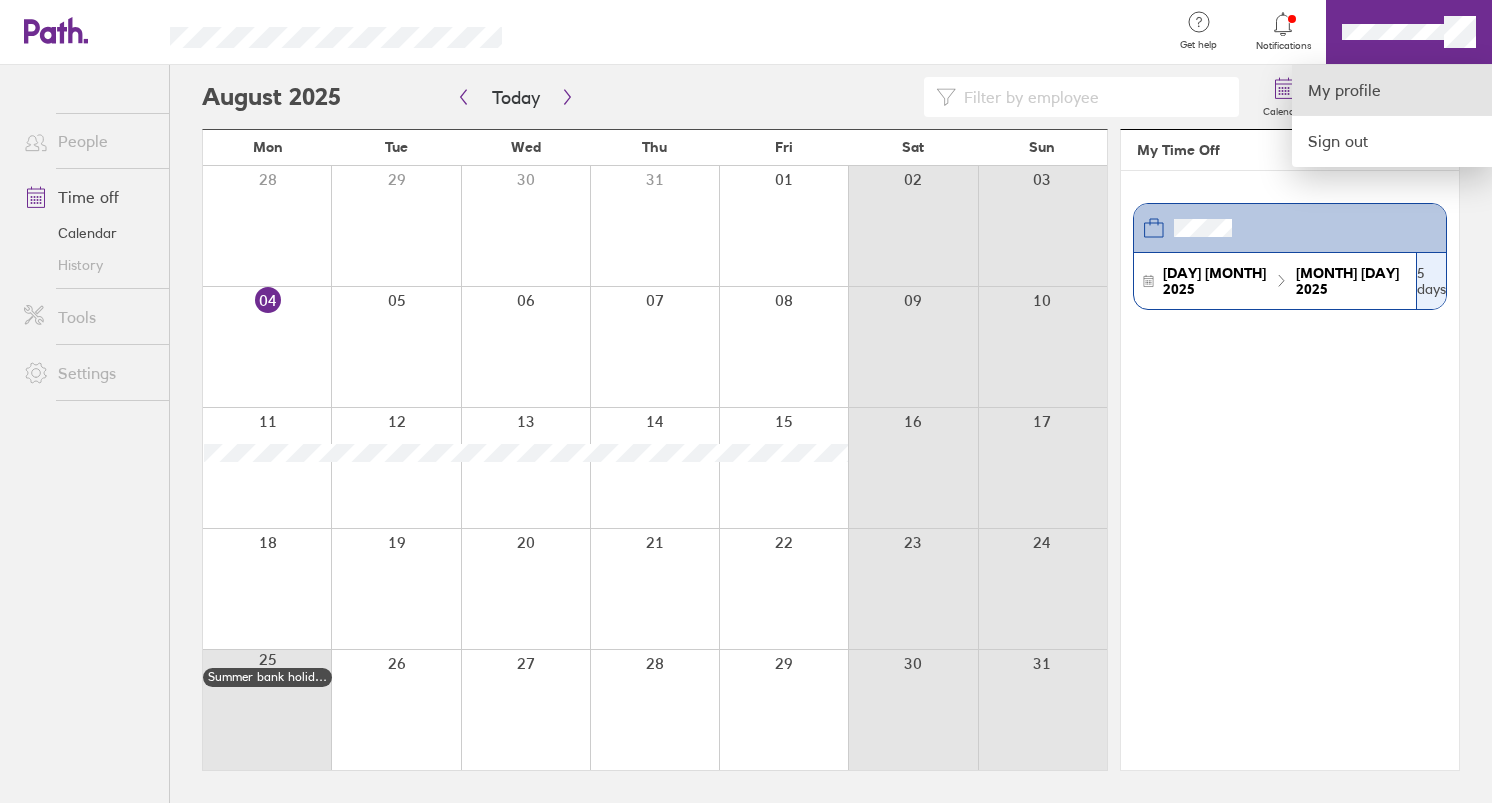 click on "My profile" at bounding box center [1392, 90] 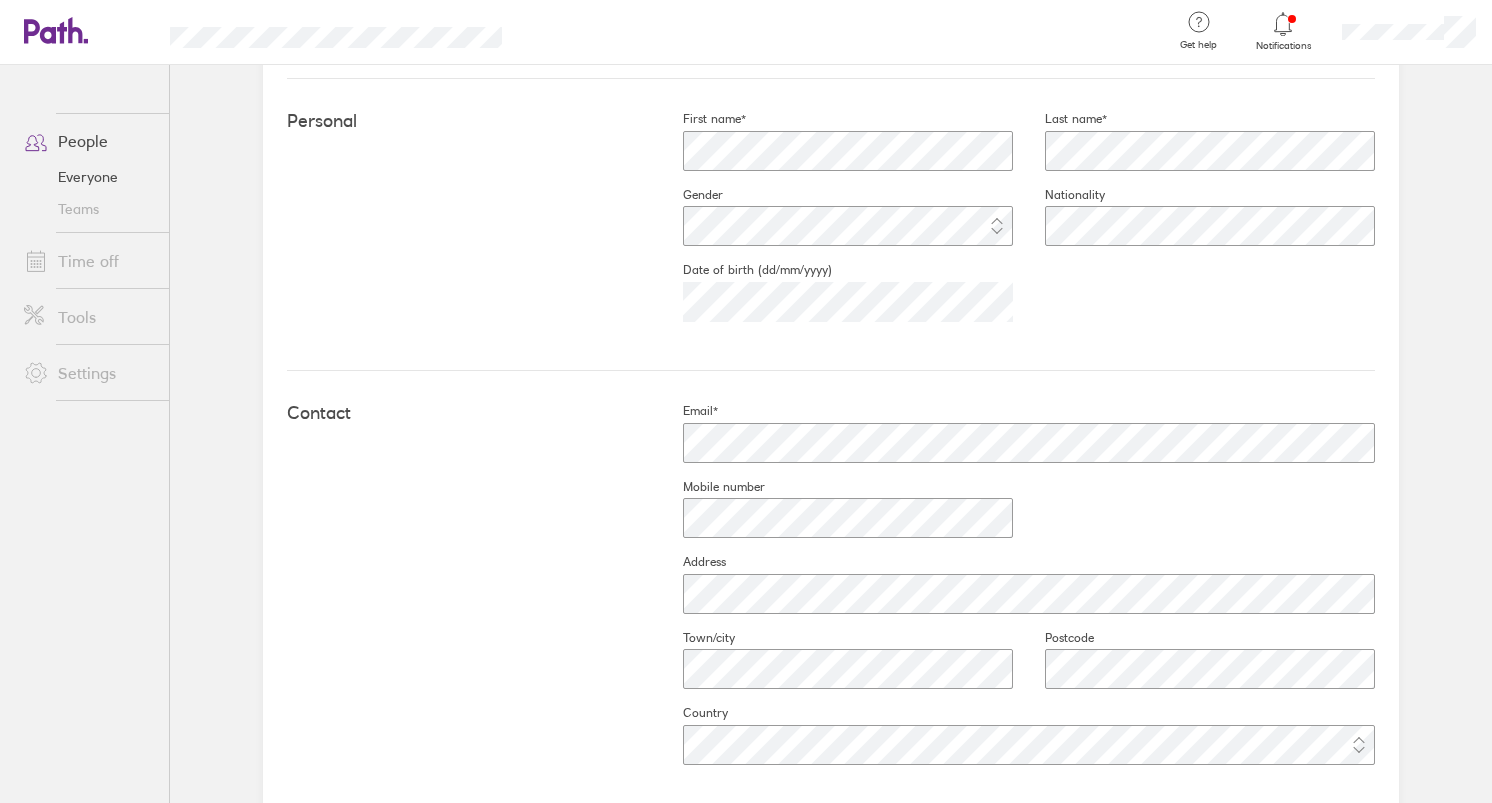 scroll, scrollTop: 836, scrollLeft: 0, axis: vertical 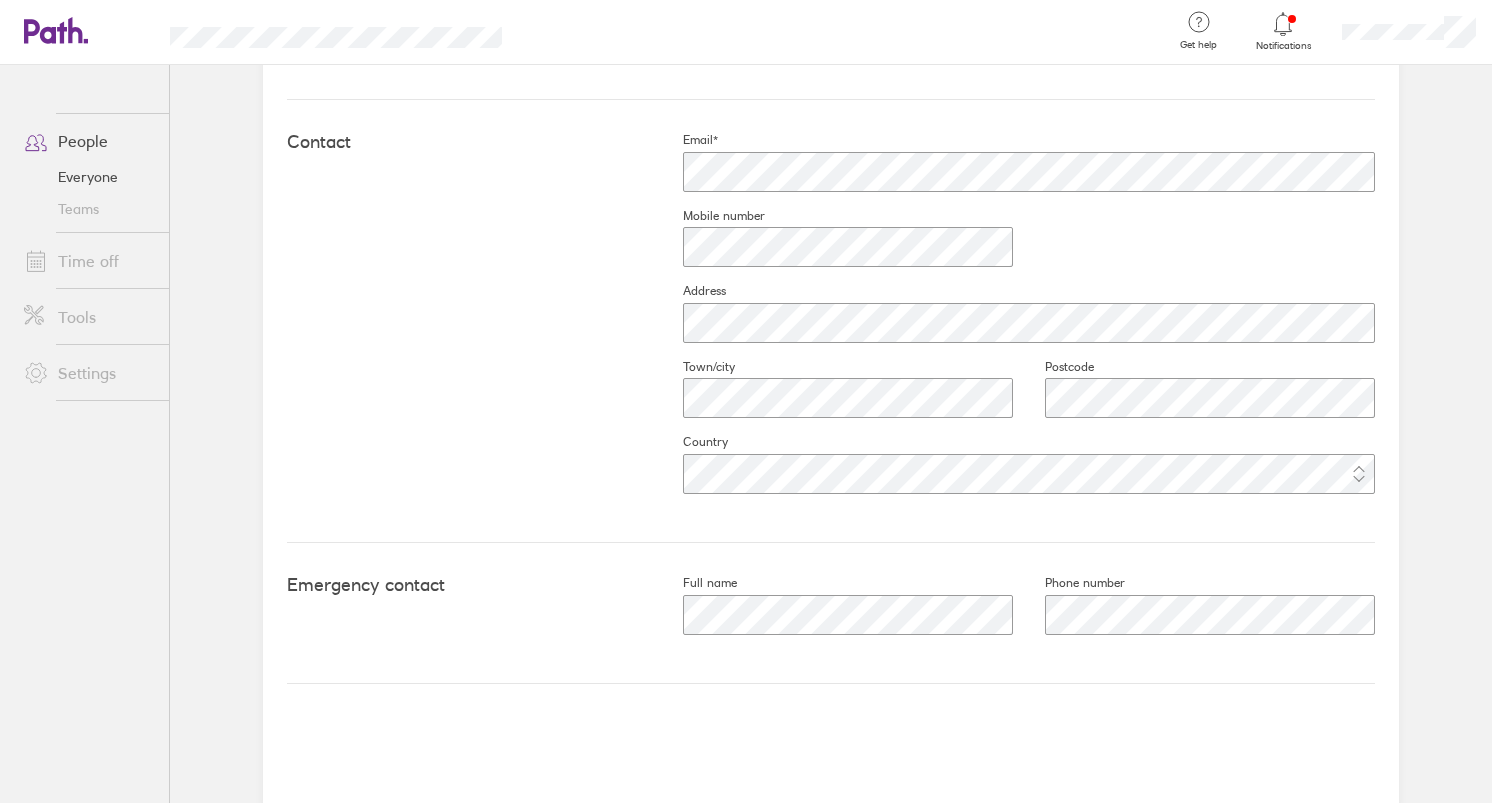 click on "Time off" at bounding box center [88, 261] 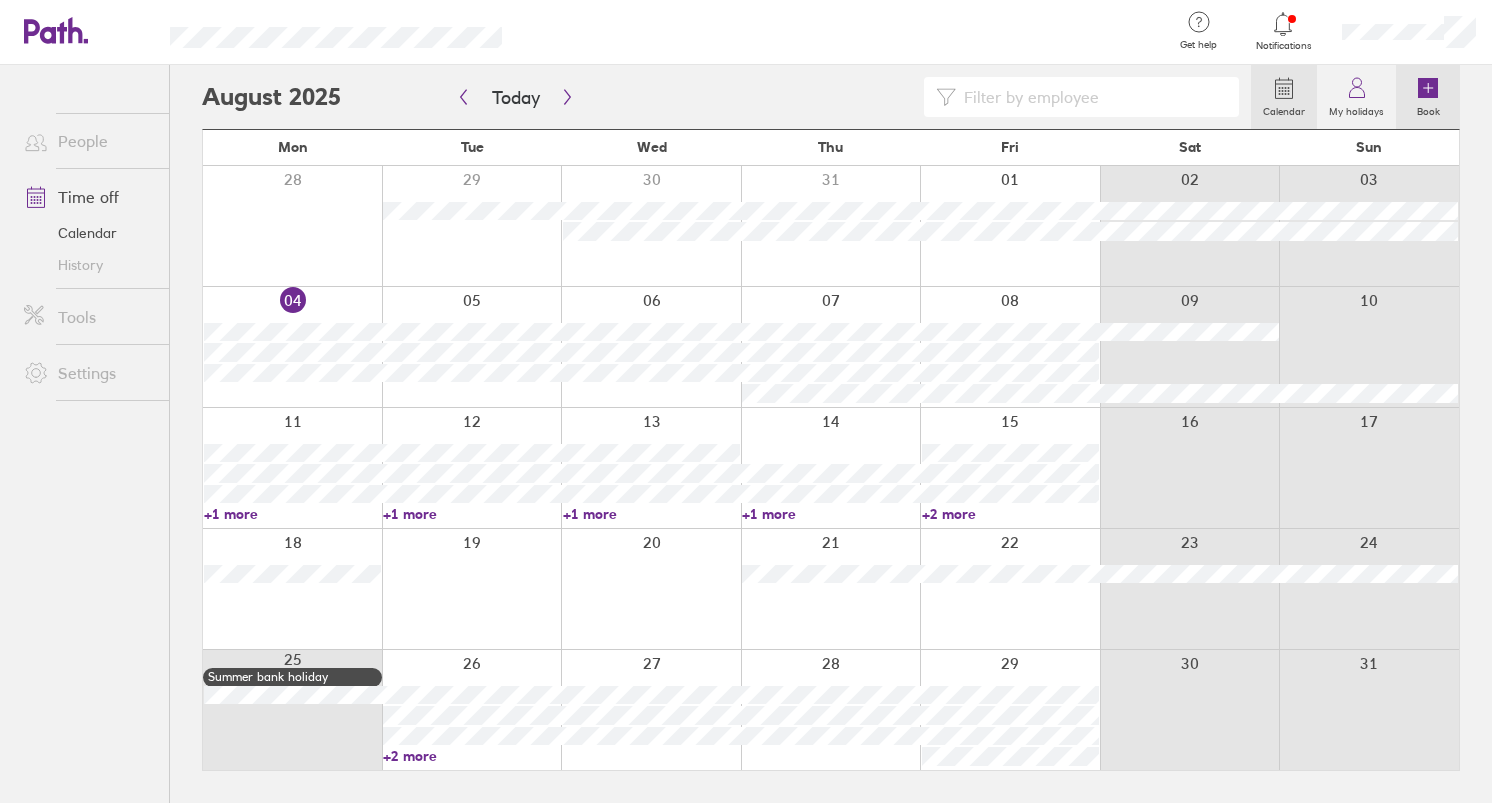 click on "Book" at bounding box center [1428, 97] 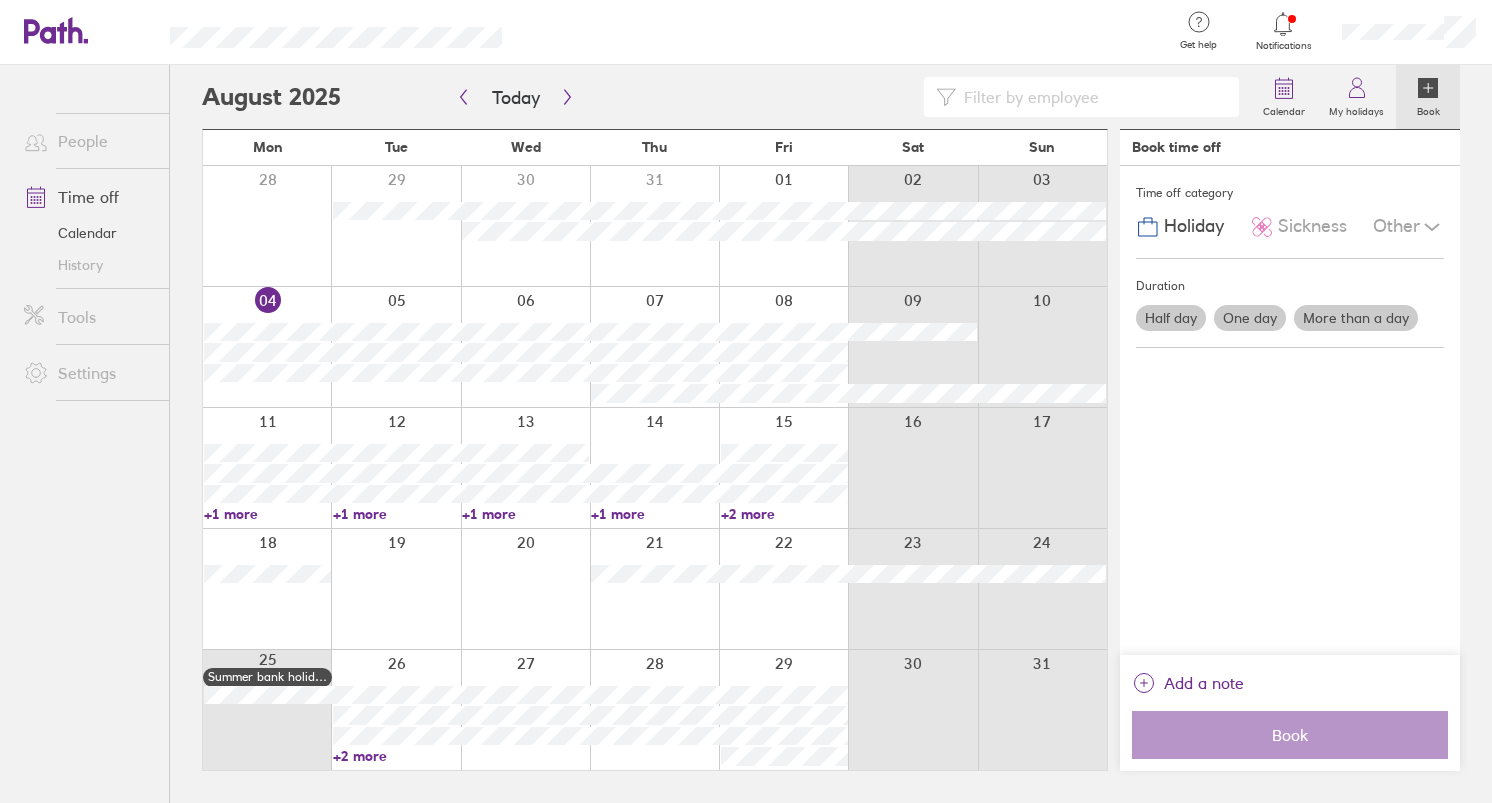 click on "People Time off Calendar History Tools Settings" at bounding box center [84, 401] 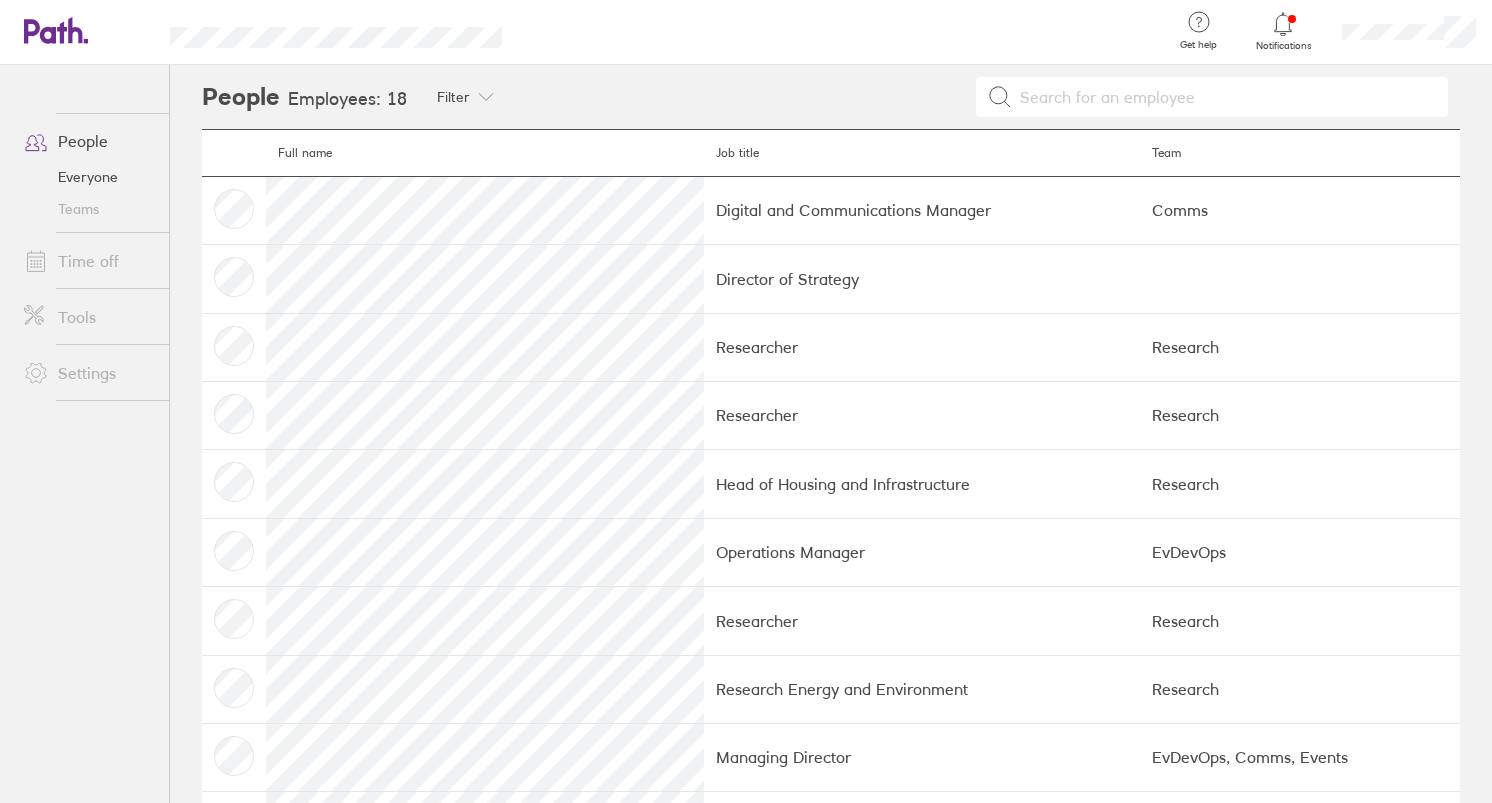 click at bounding box center (234, 210) 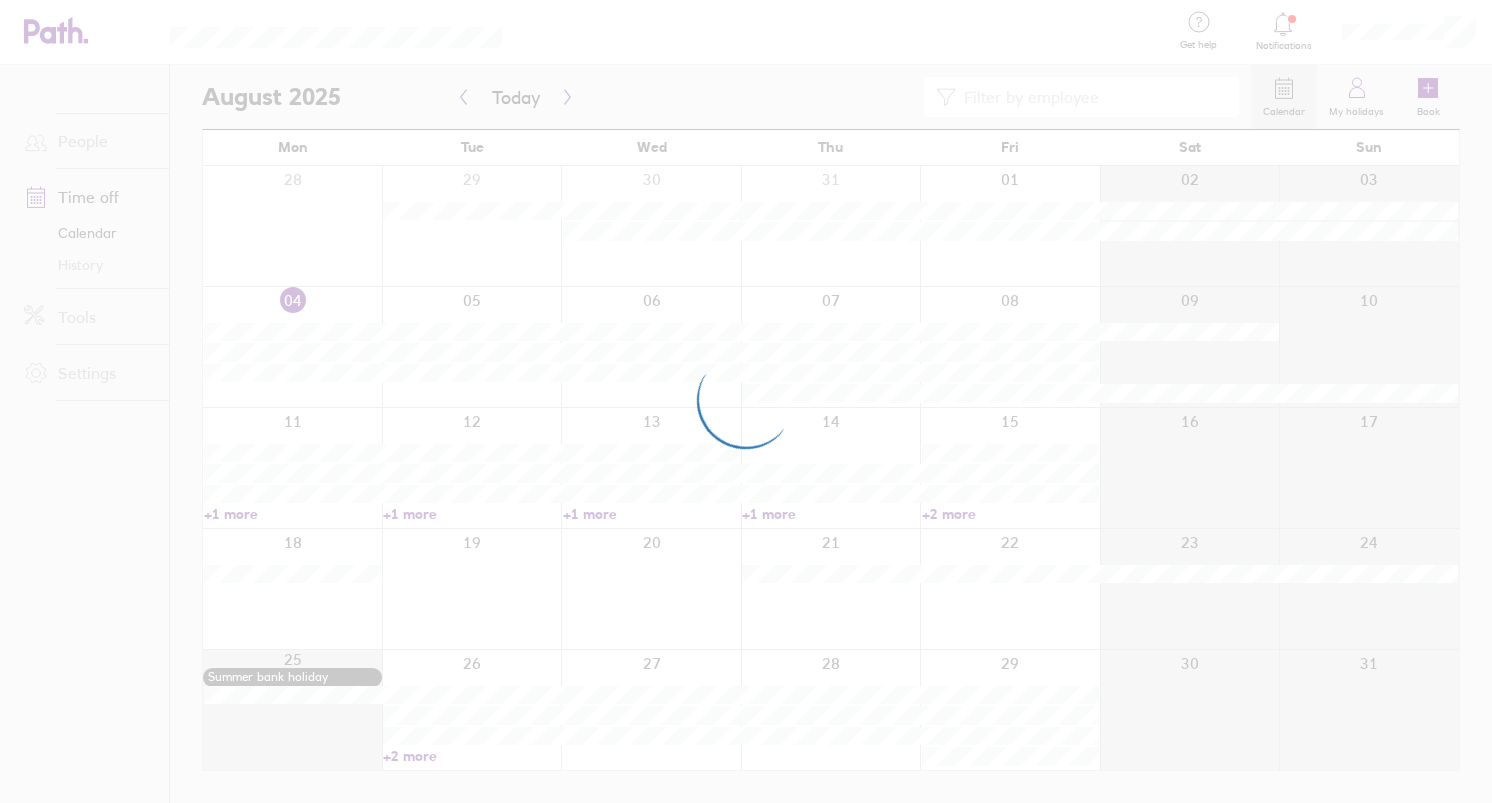 click at bounding box center [746, 401] 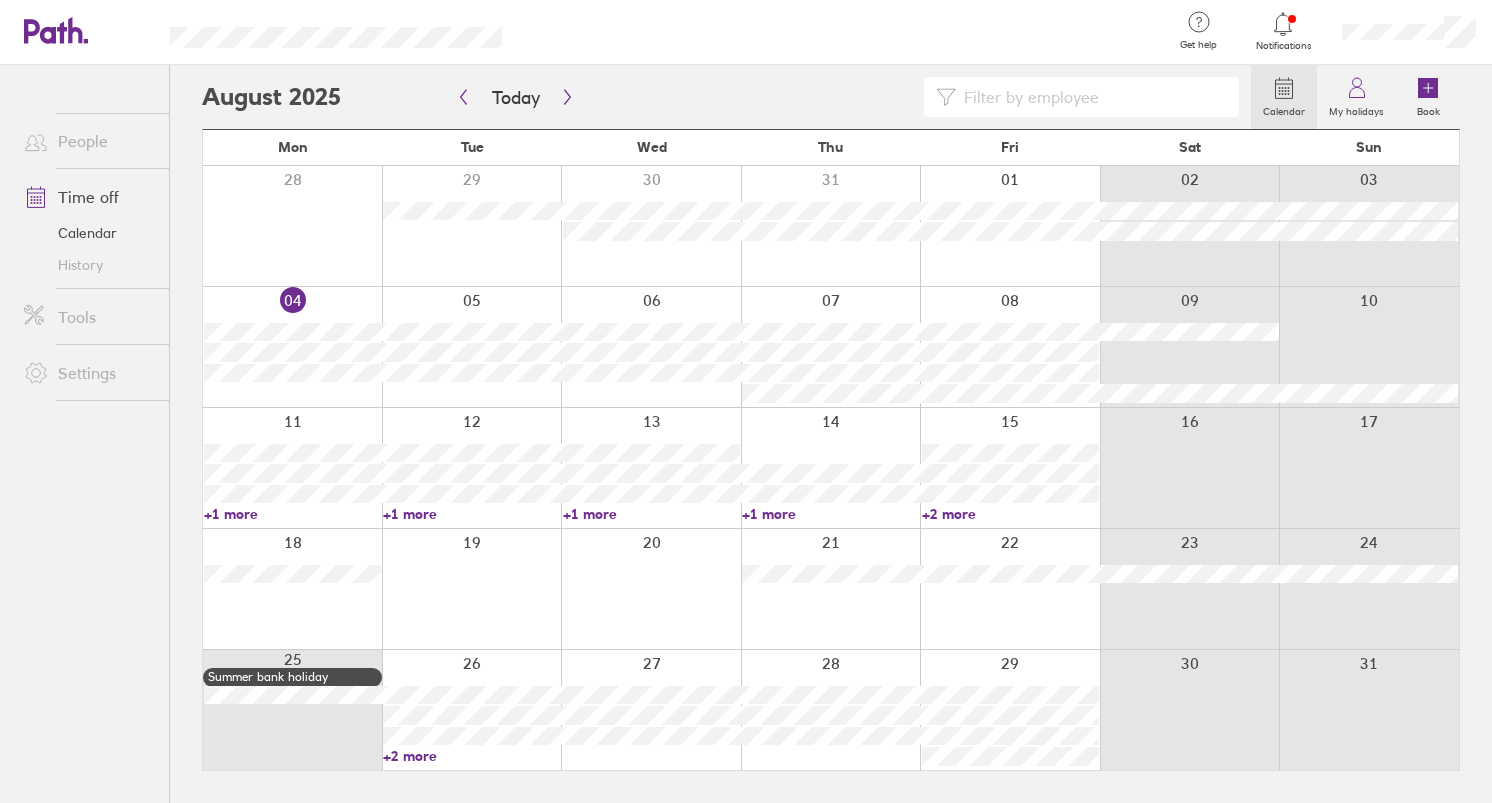 click on "Tools" at bounding box center (88, 317) 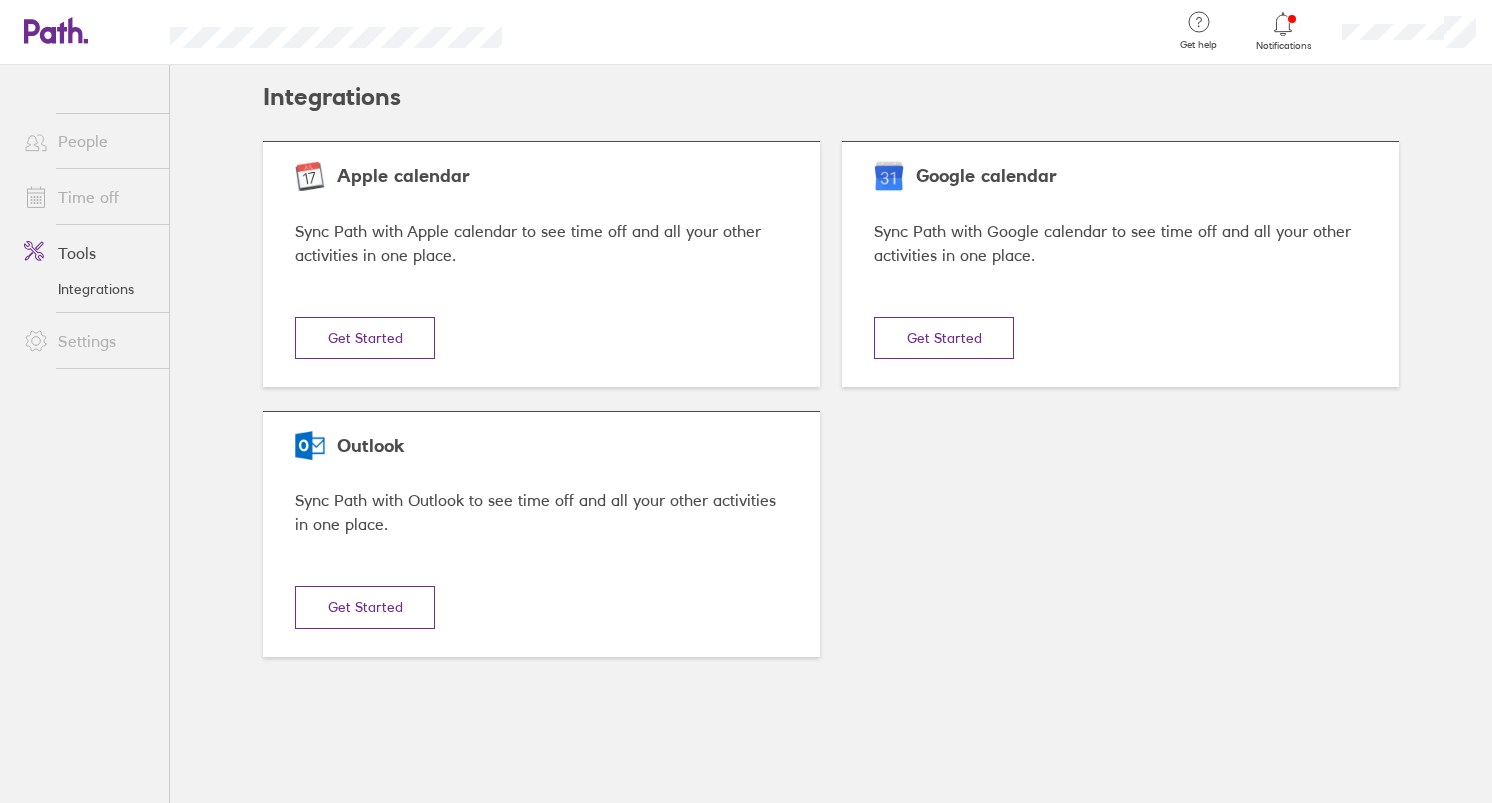 click on "Settings" at bounding box center (84, 341) 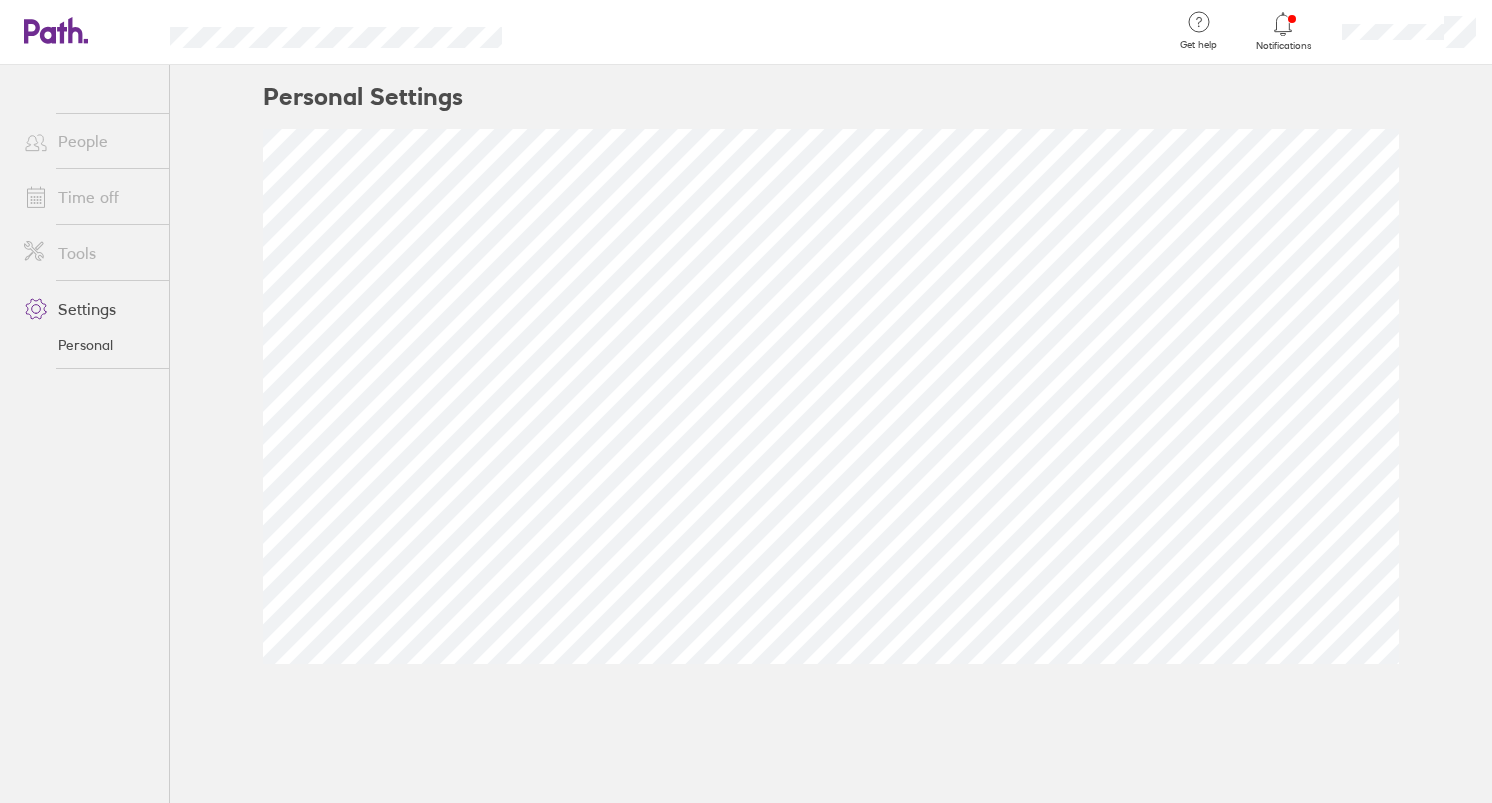 click on "Notifications" at bounding box center (1283, 46) 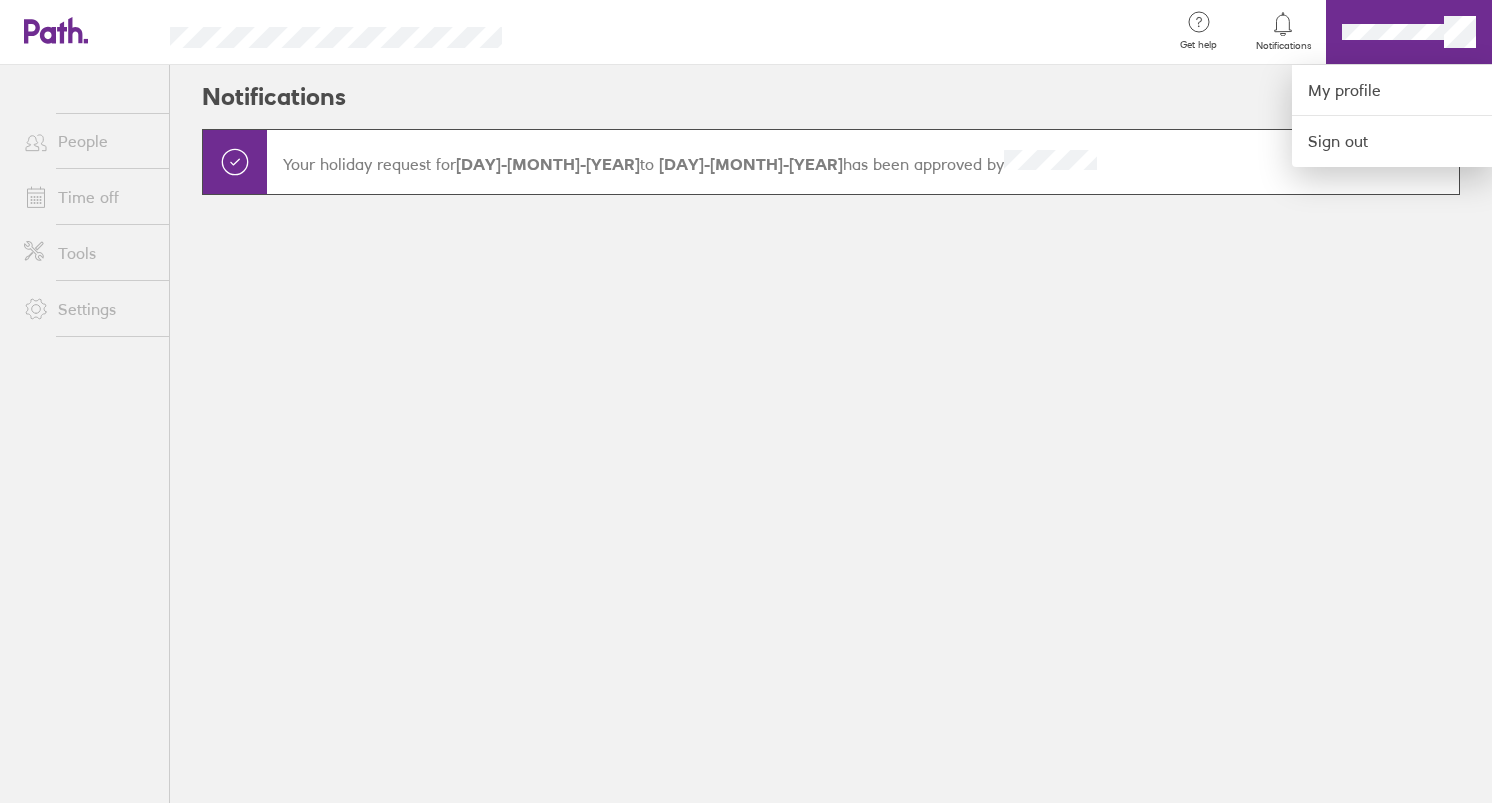 click at bounding box center [746, 401] 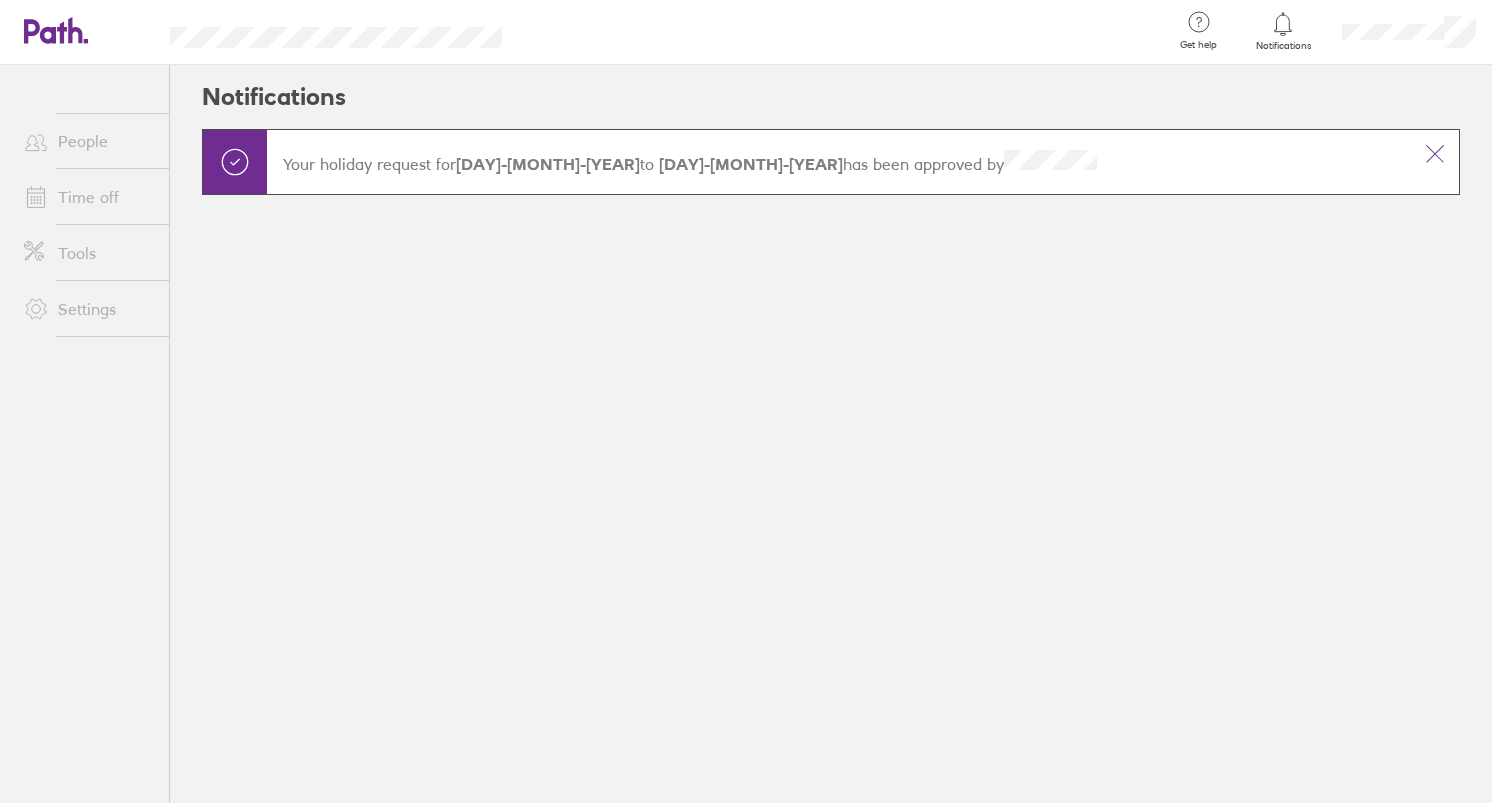 click on "Your holiday request for  [DAY]-[MONTH]-[YEAR]  to   [DAY]-[MONTH]-[YEAR]  has been approved by" at bounding box center [839, 162] 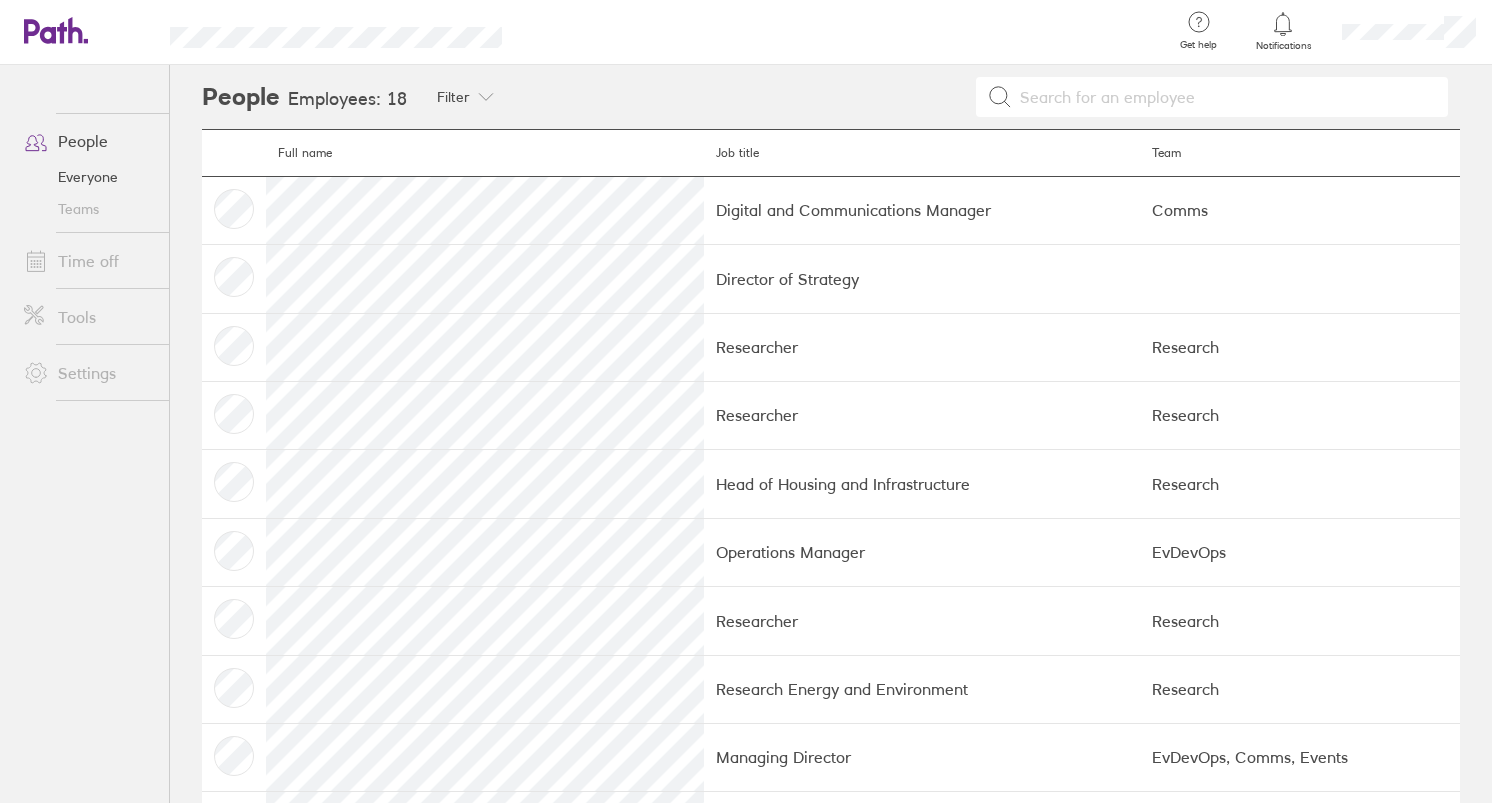 click on "People" at bounding box center (88, 141) 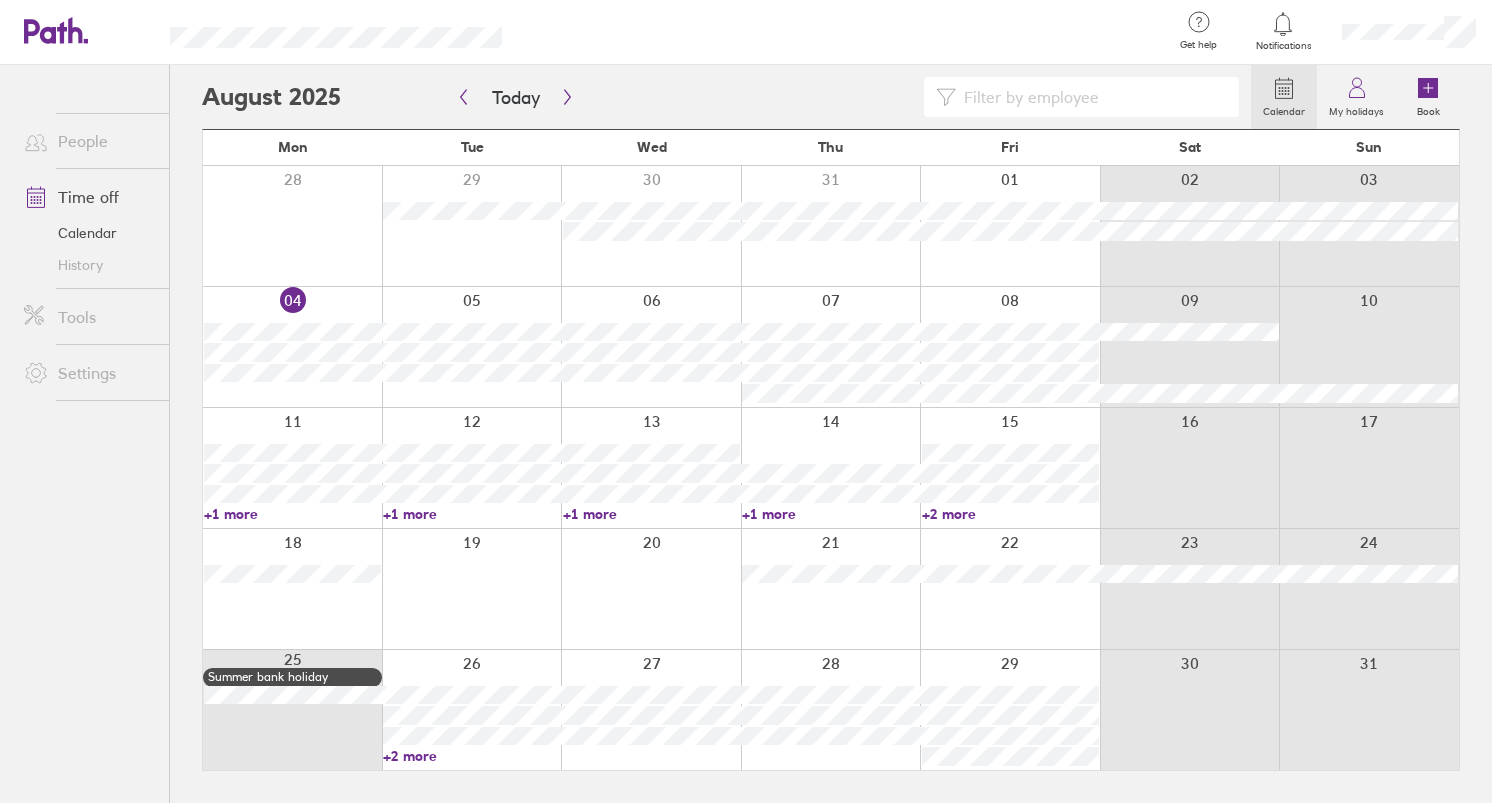 click 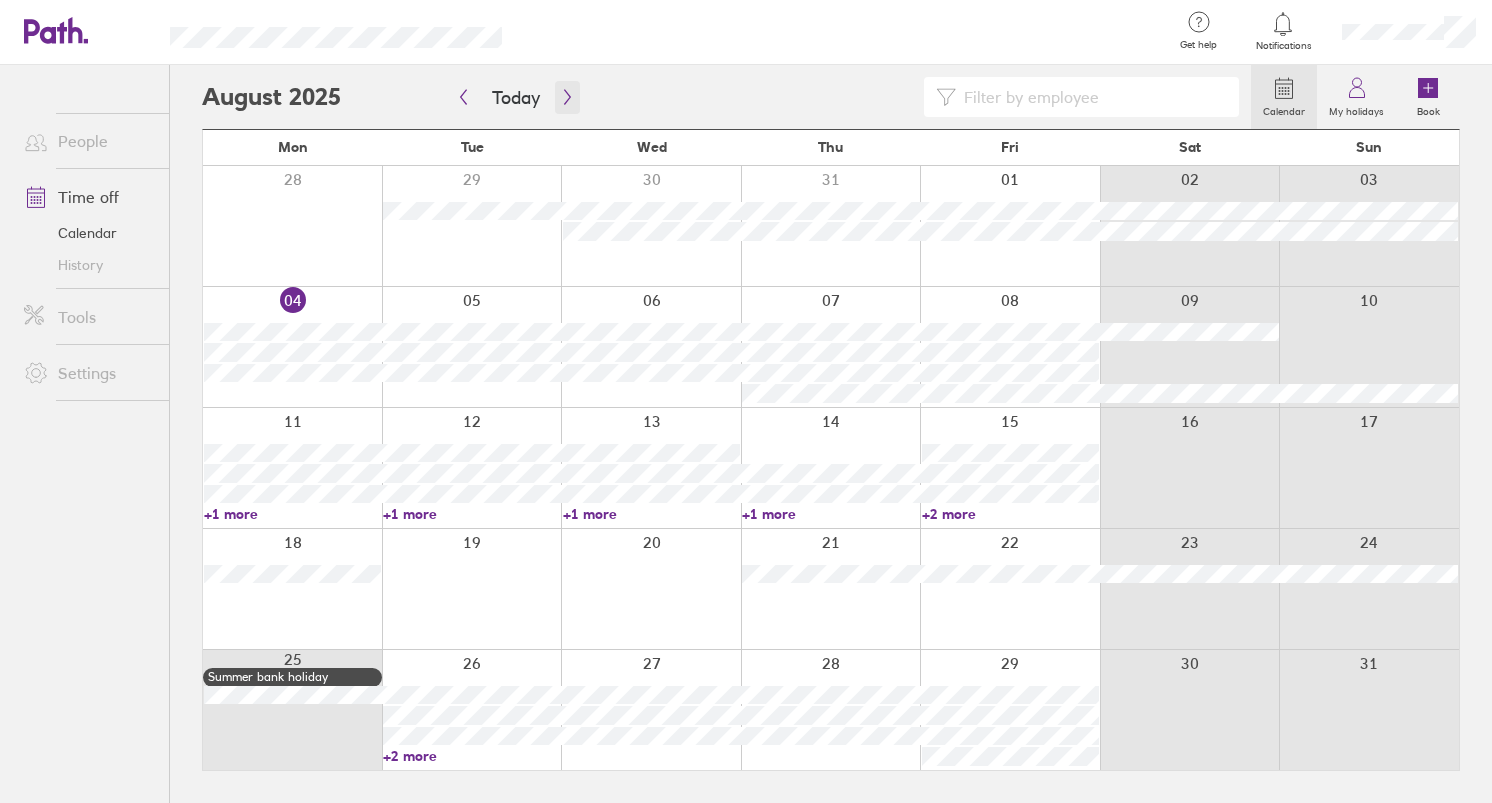 click at bounding box center (567, 97) 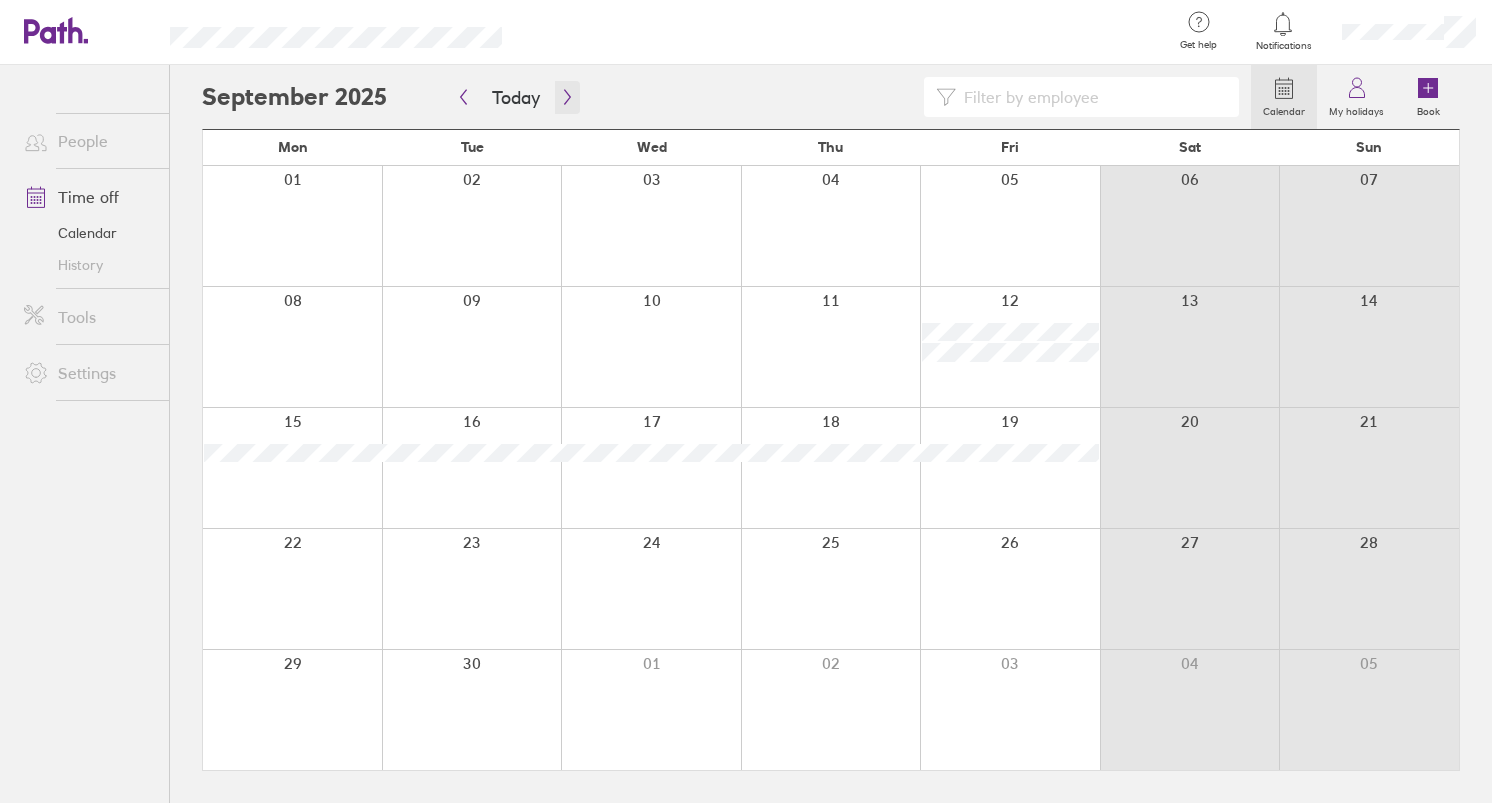 click 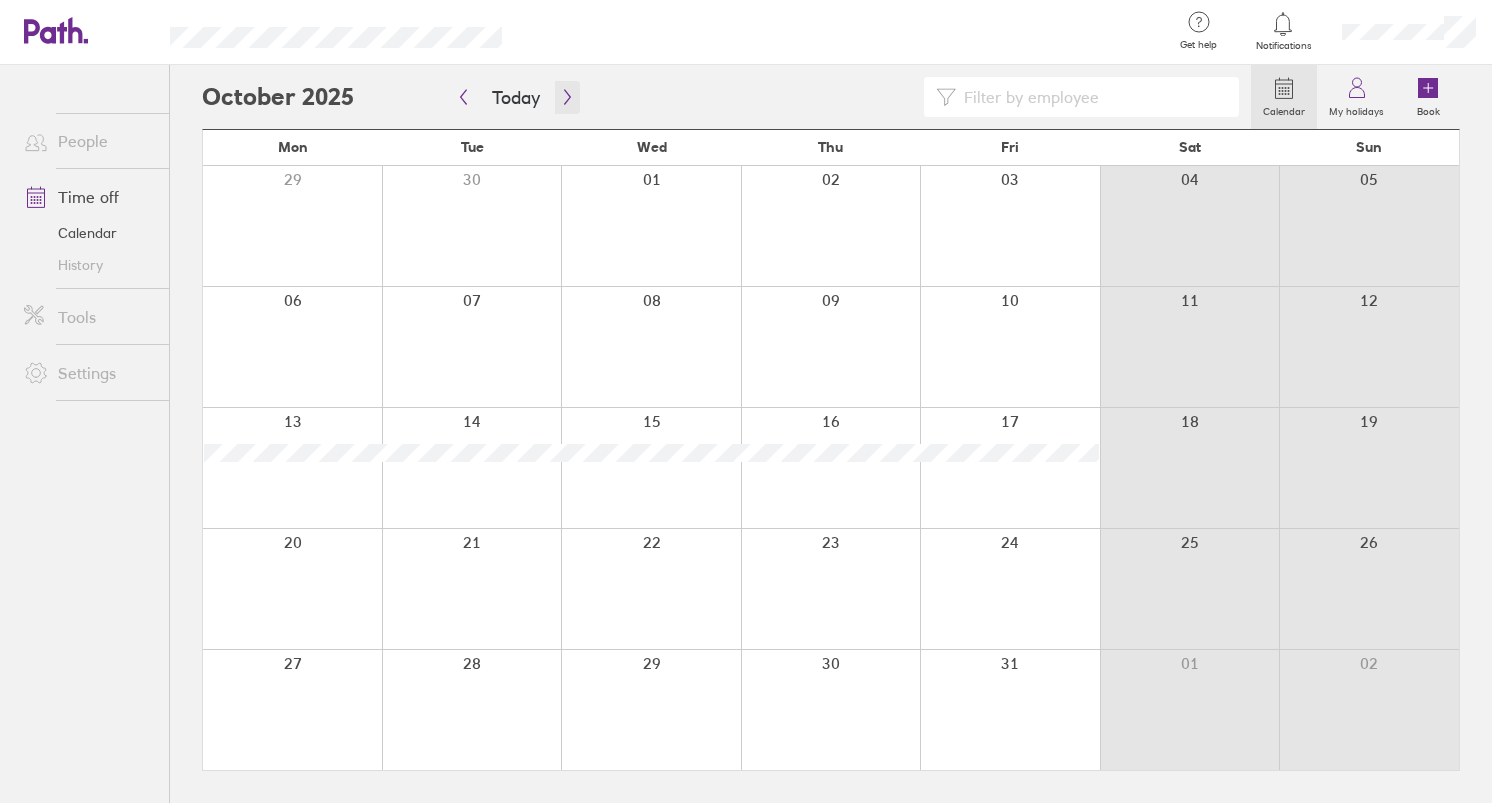 click 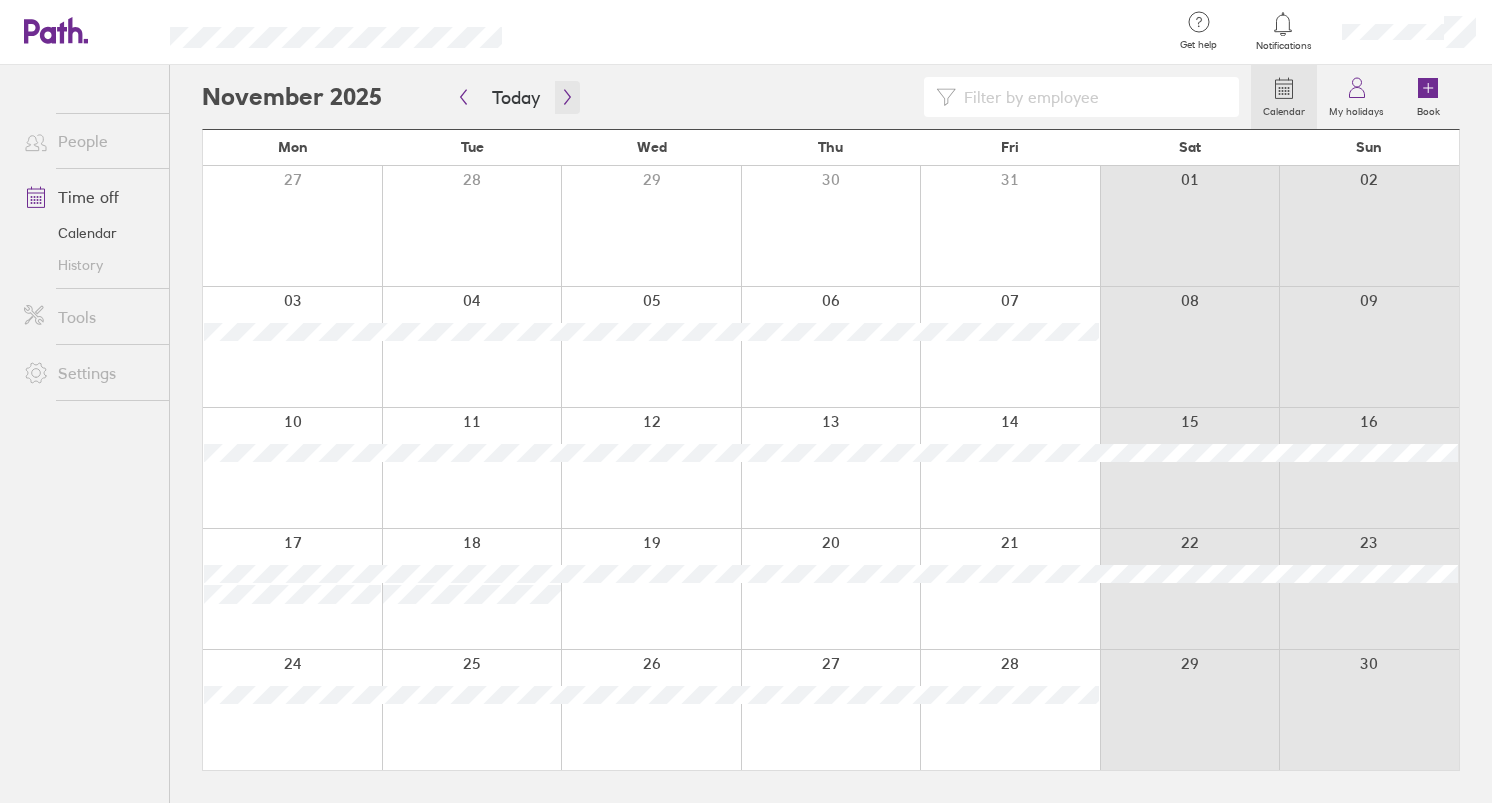 click 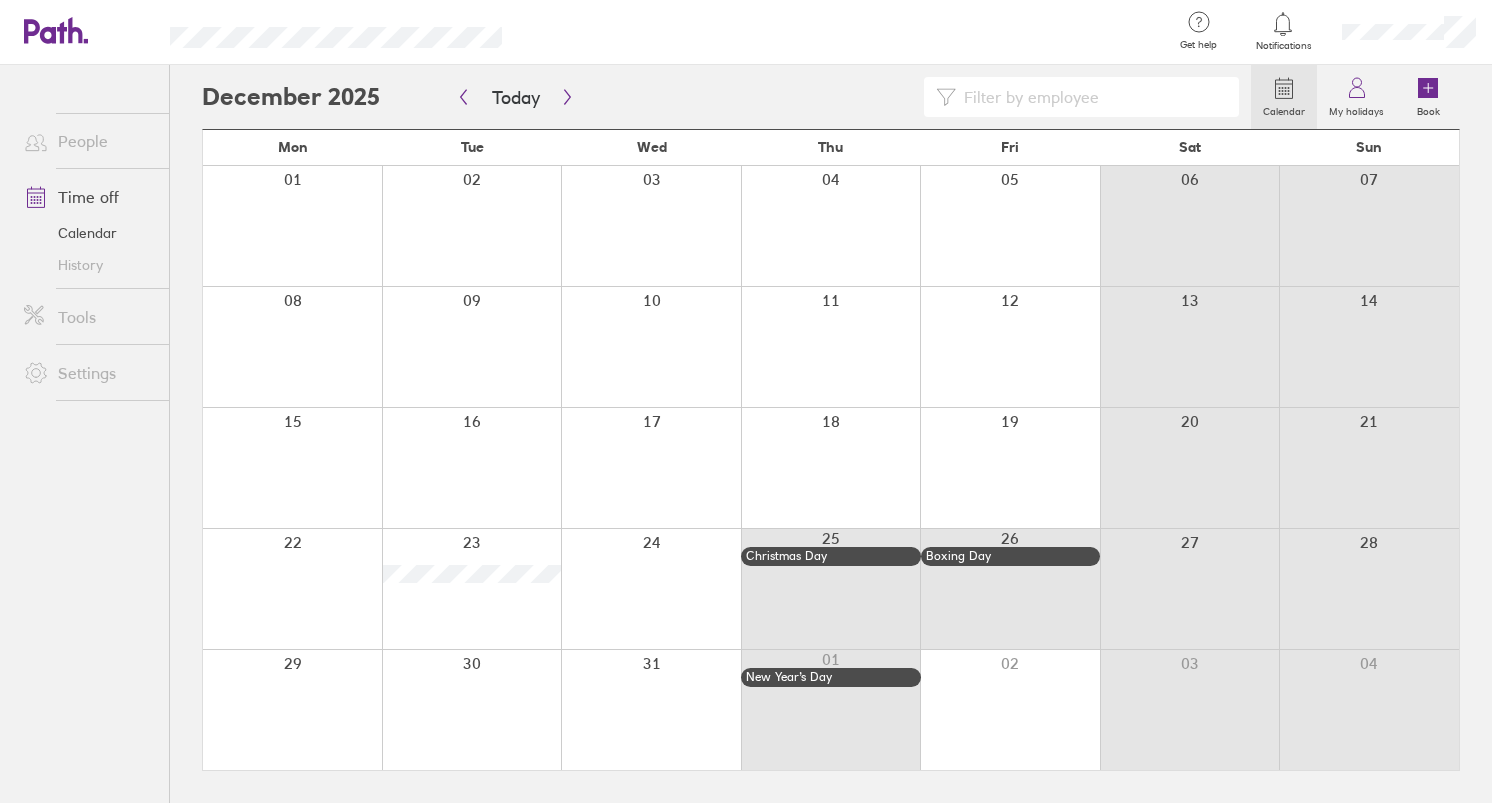 click at bounding box center [292, 226] 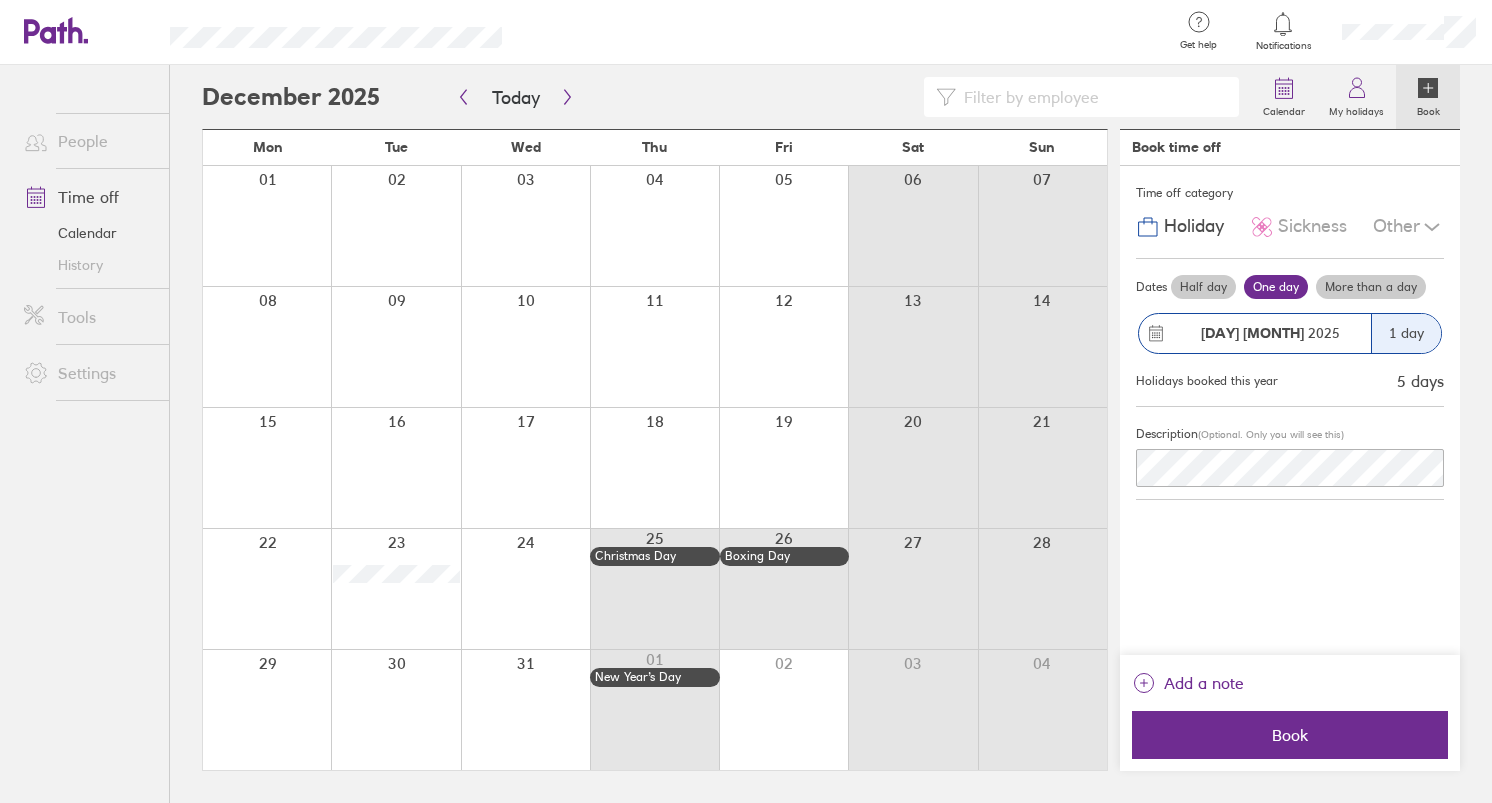 click on "1 day" at bounding box center (1406, 333) 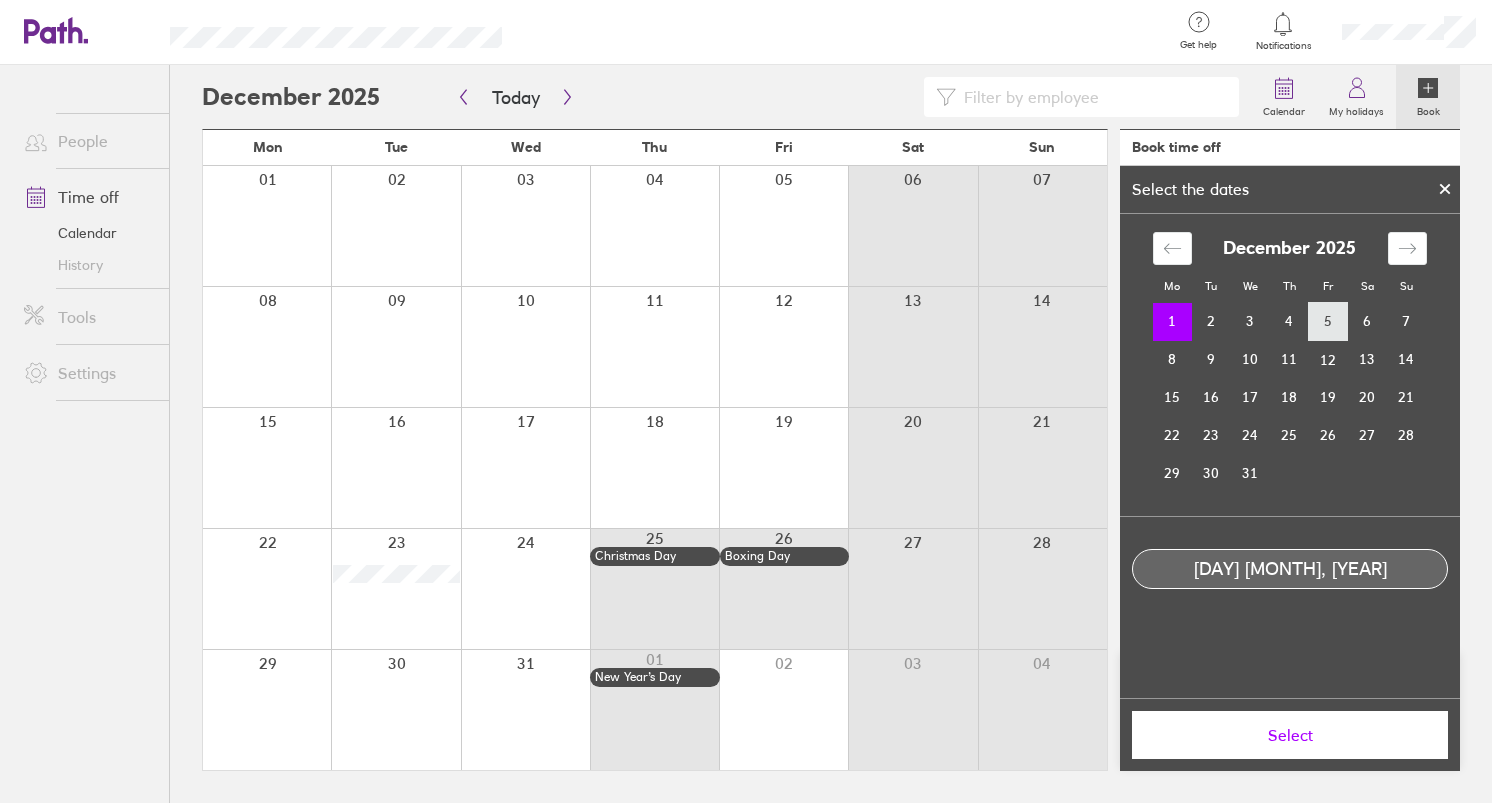 click on "5" at bounding box center (1328, 322) 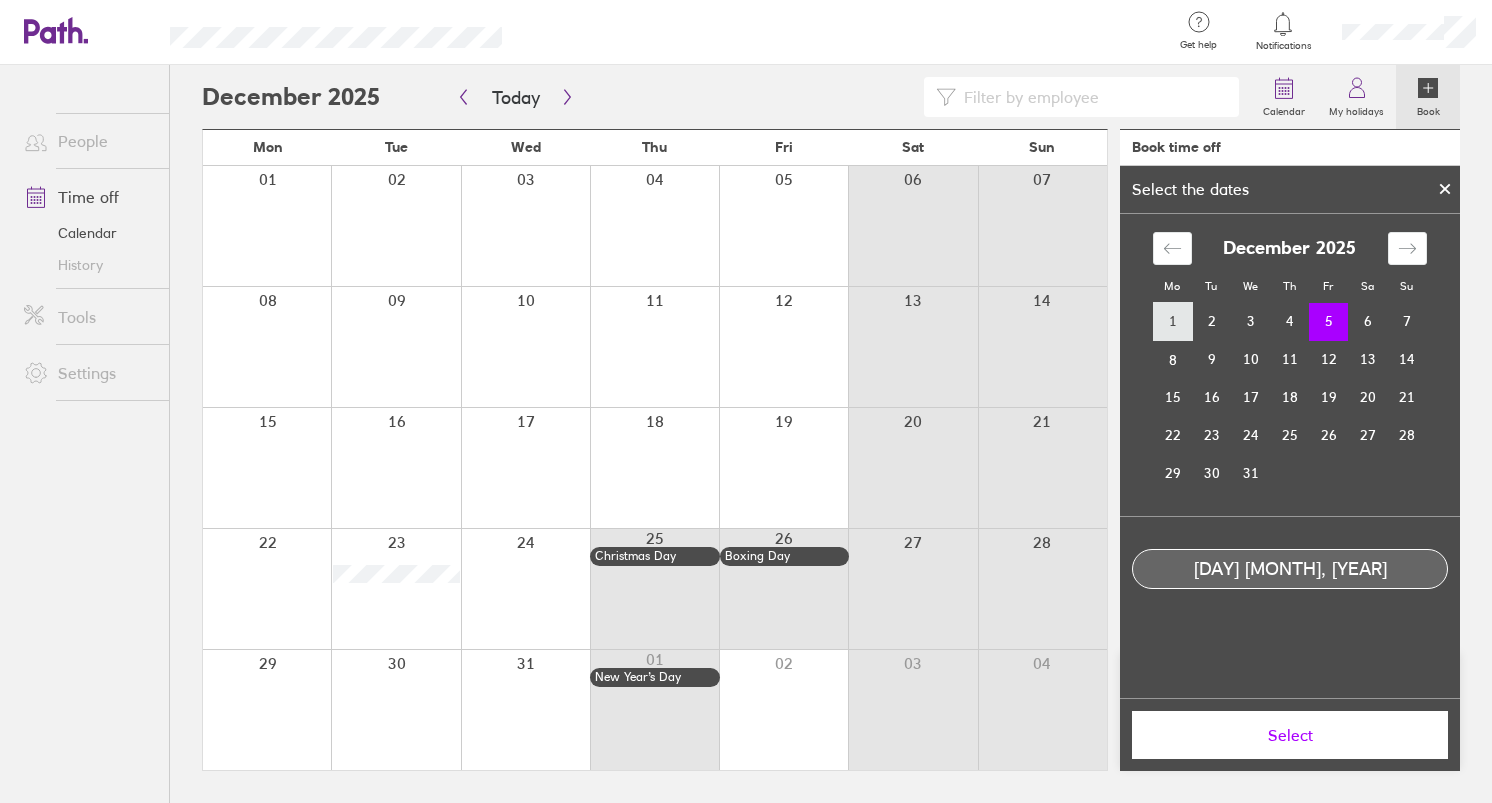 click on "1" at bounding box center (1172, 322) 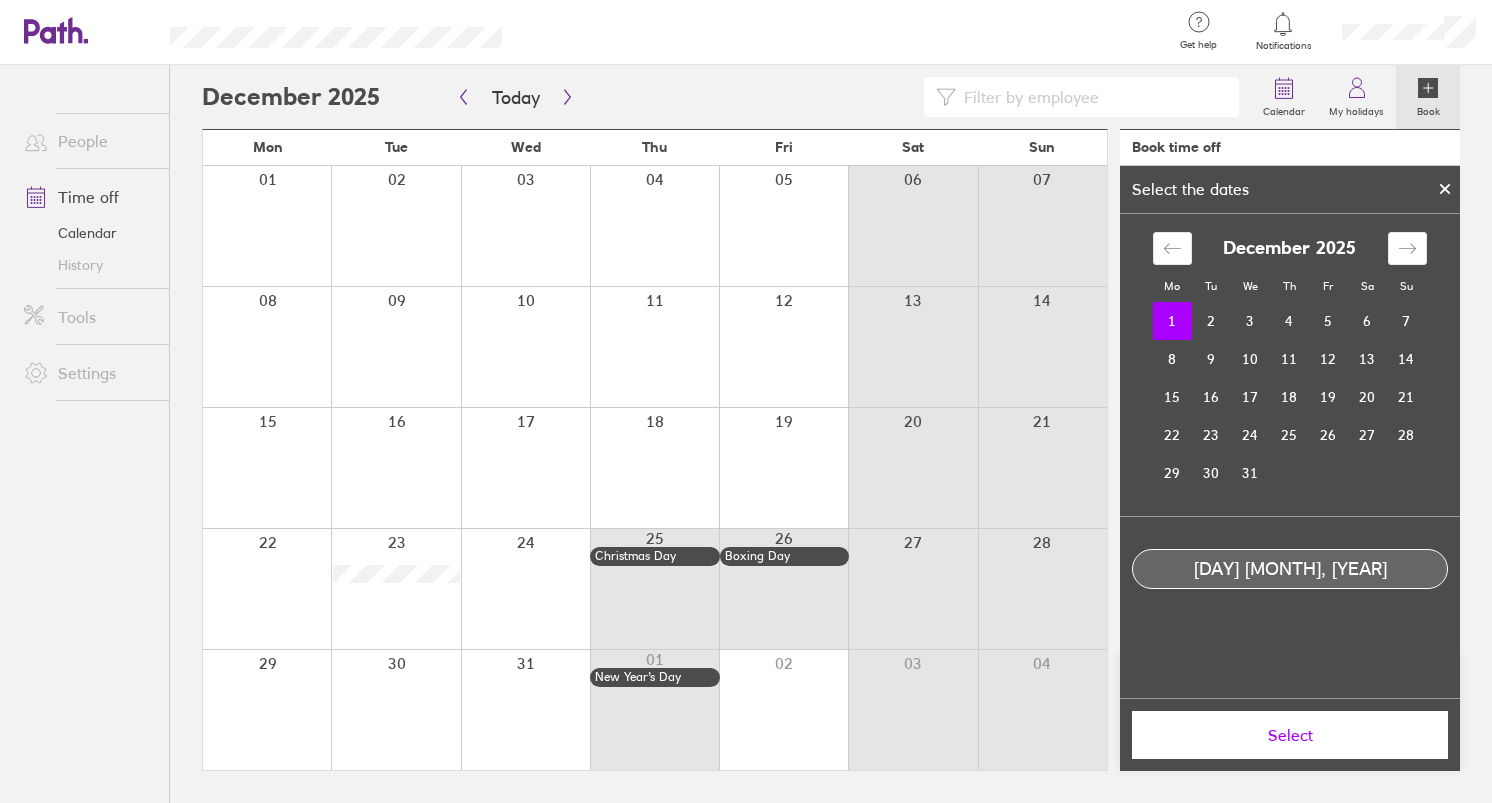click 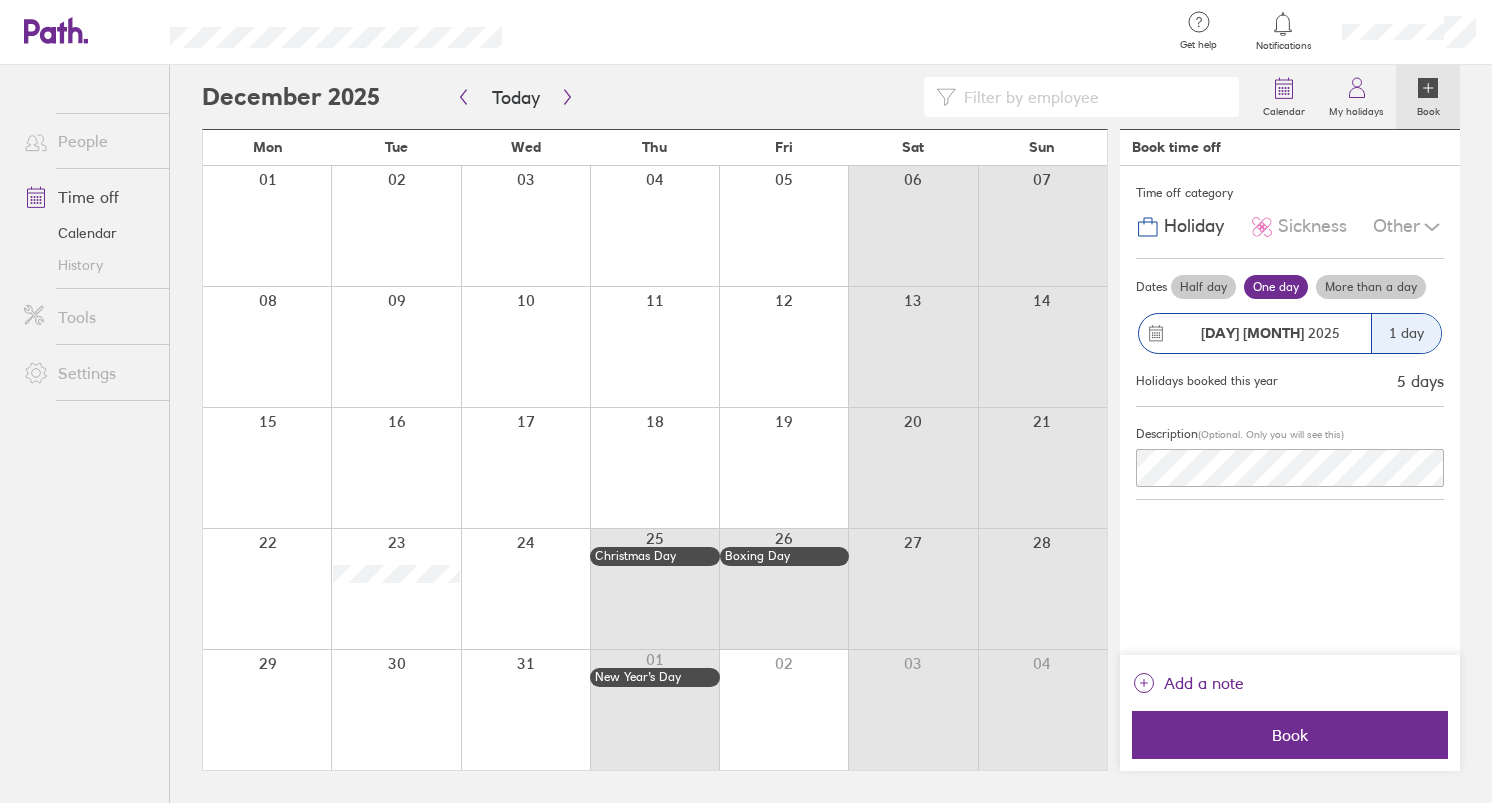 click on "More than a day" at bounding box center (1371, 287) 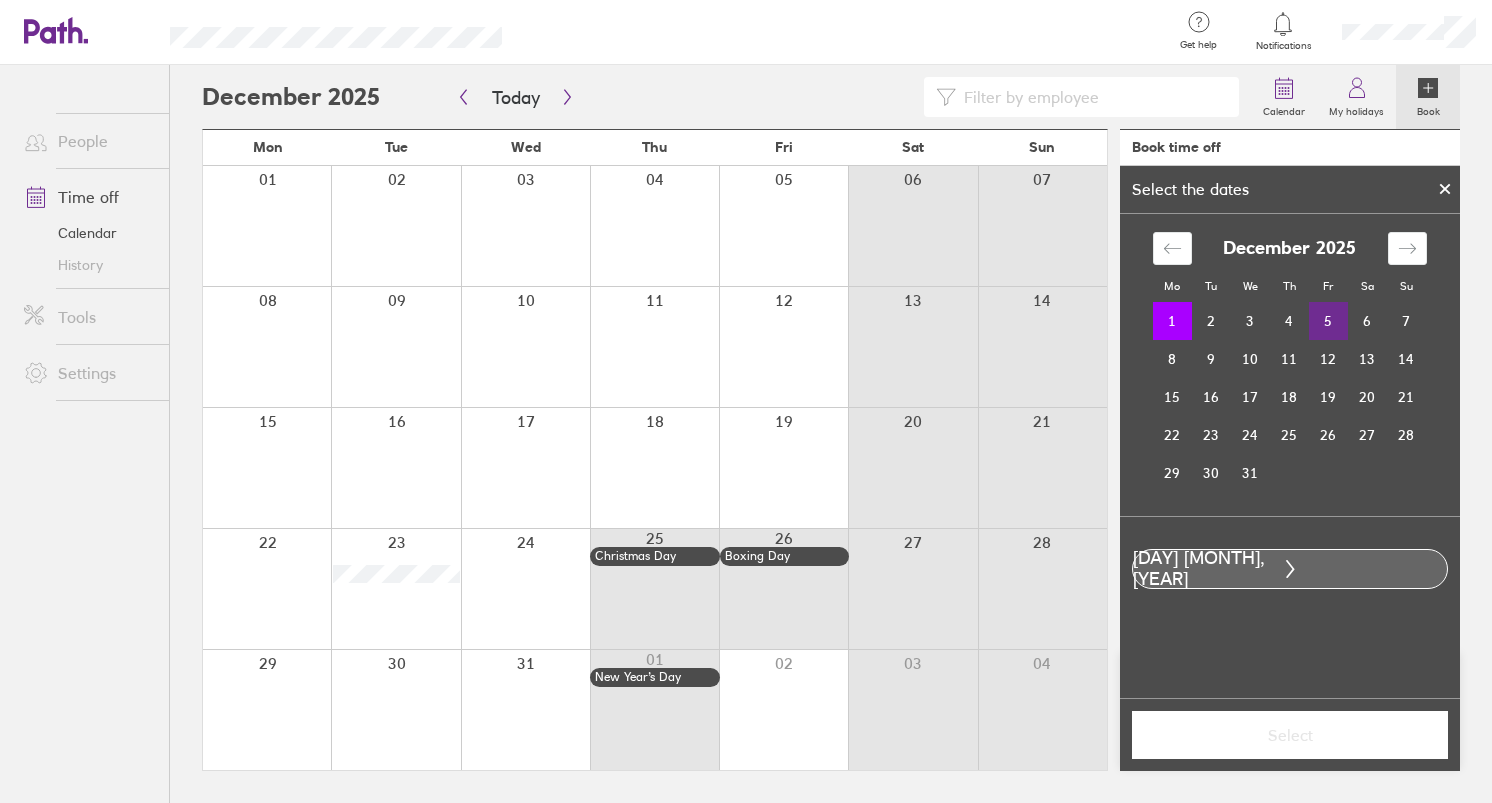 click on "5" at bounding box center (1328, 321) 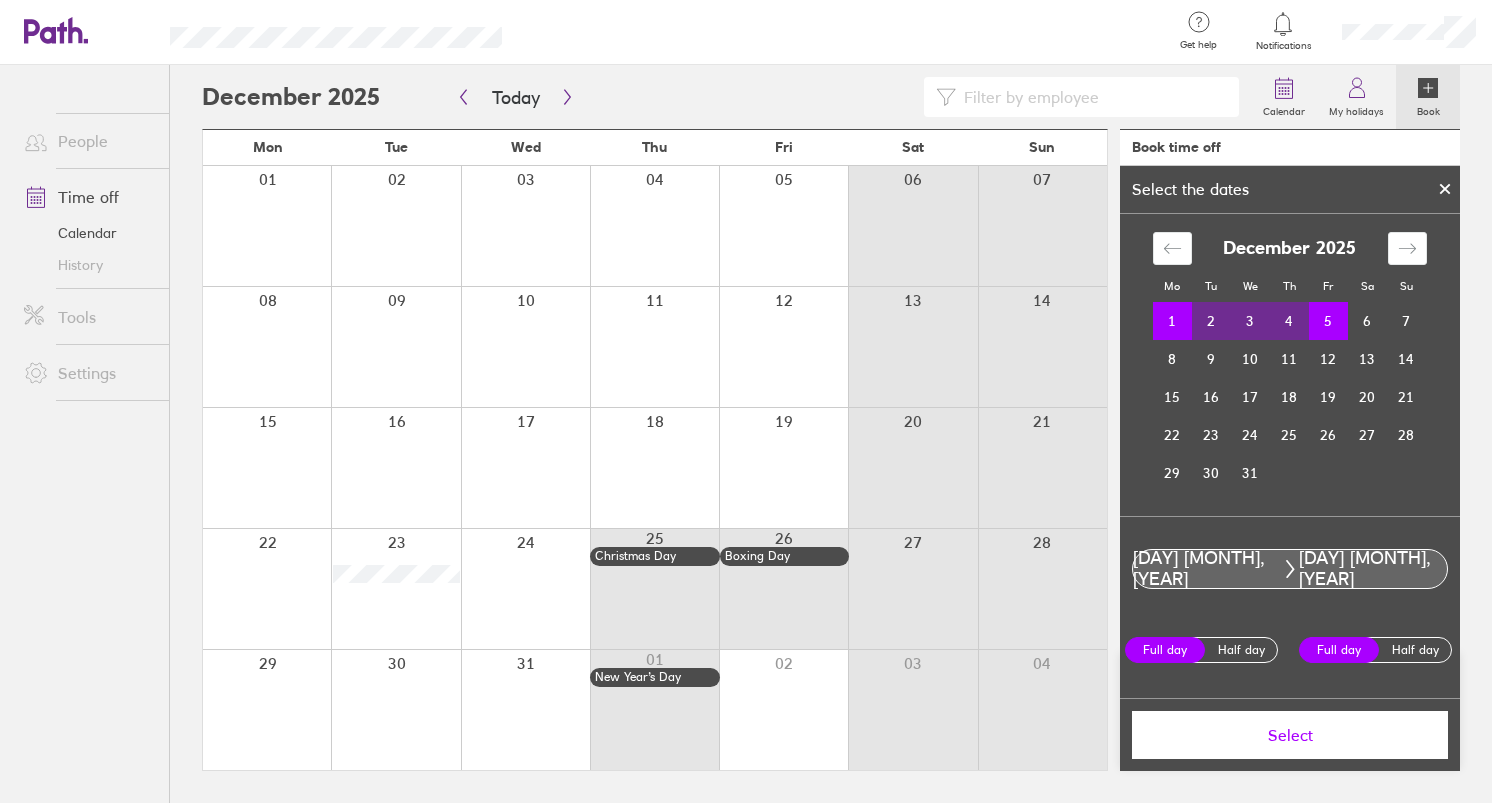 click on "Select" at bounding box center (1290, 735) 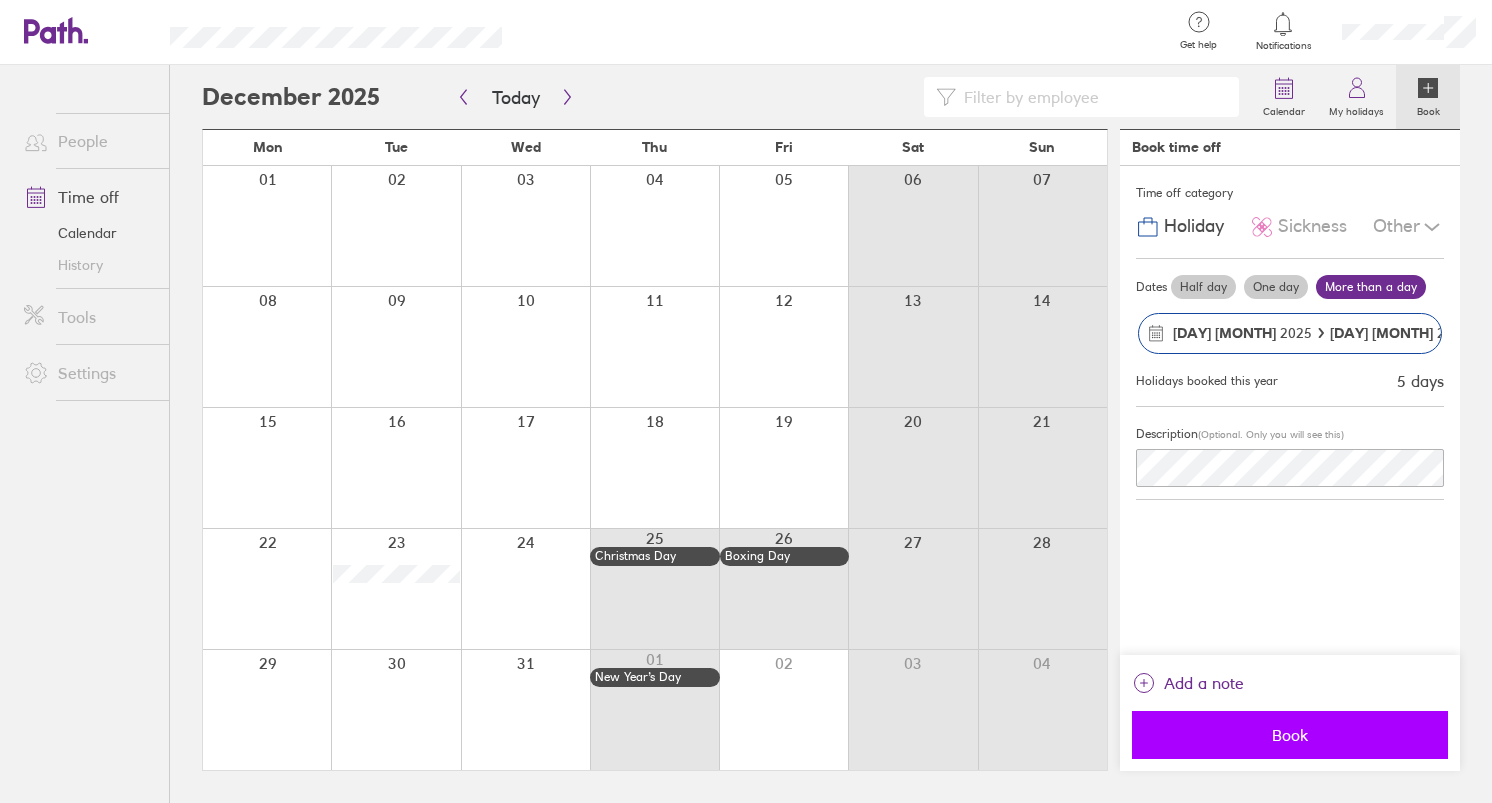 click on "Book" at bounding box center (1290, 735) 